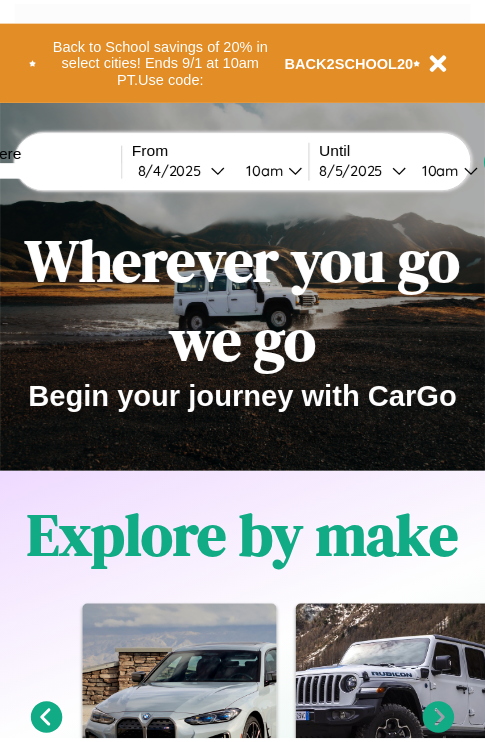 scroll, scrollTop: 0, scrollLeft: 0, axis: both 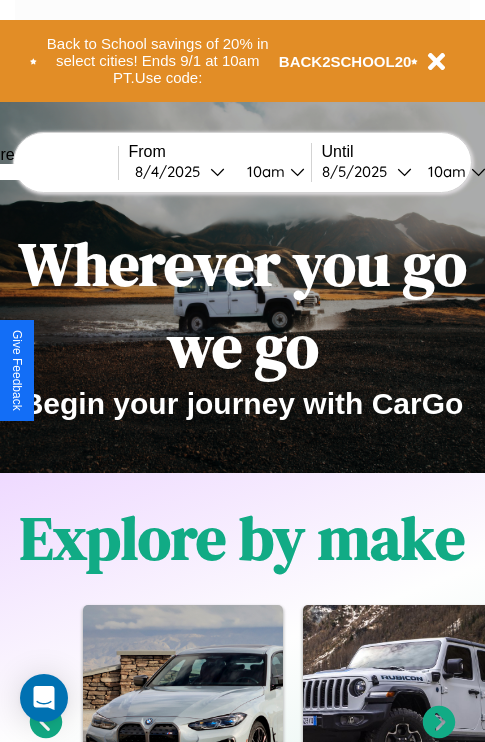 click at bounding box center (43, 172) 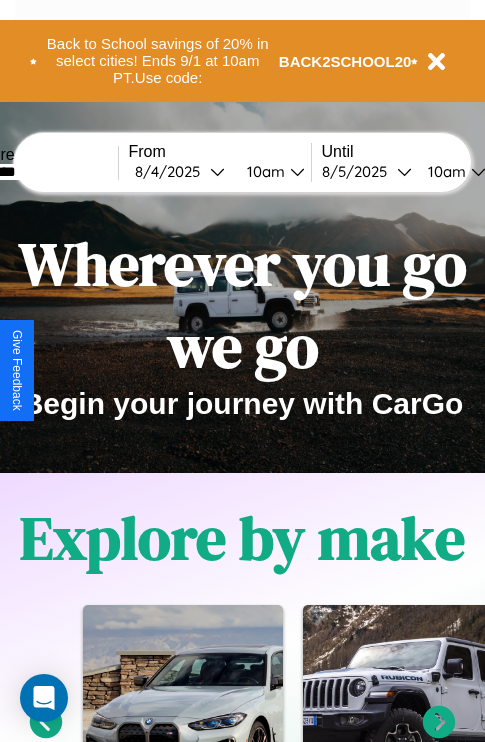 type on "********" 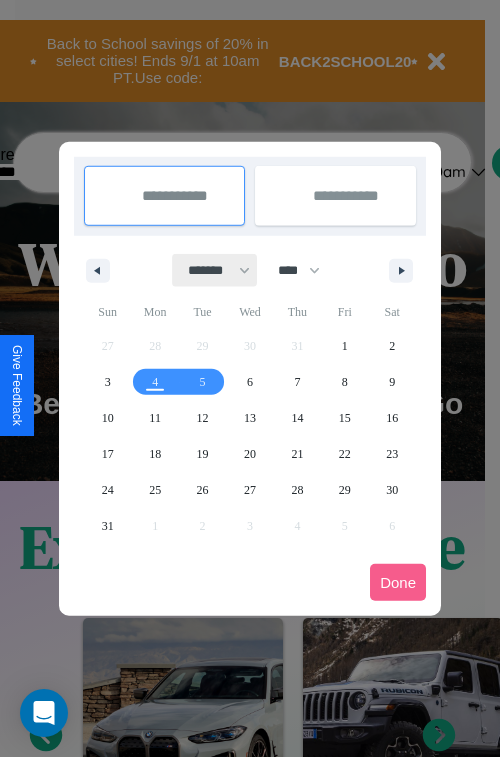 click on "******* ******** ***** ***** *** **** **** ****** ********* ******* ******** ********" at bounding box center [215, 270] 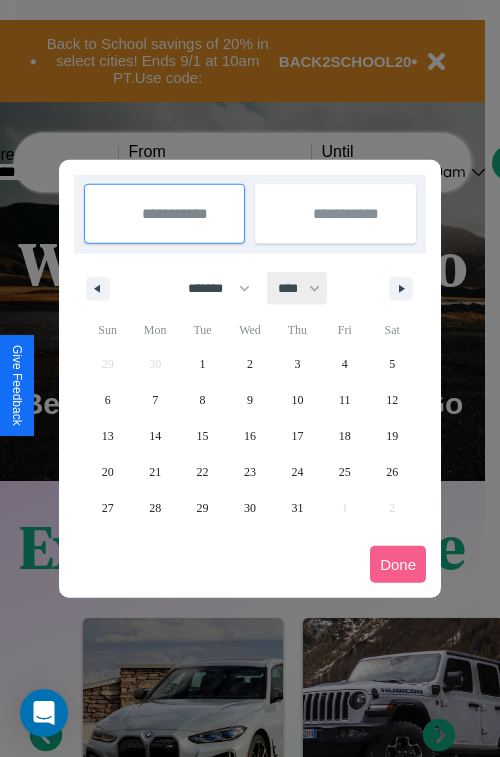 click on "**** **** **** **** **** **** **** **** **** **** **** **** **** **** **** **** **** **** **** **** **** **** **** **** **** **** **** **** **** **** **** **** **** **** **** **** **** **** **** **** **** **** **** **** **** **** **** **** **** **** **** **** **** **** **** **** **** **** **** **** **** **** **** **** **** **** **** **** **** **** **** **** **** **** **** **** **** **** **** **** **** **** **** **** **** **** **** **** **** **** **** **** **** **** **** **** **** **** **** **** **** **** **** **** **** **** **** **** **** **** **** **** **** **** **** **** **** **** **** **** ****" at bounding box center (298, 288) 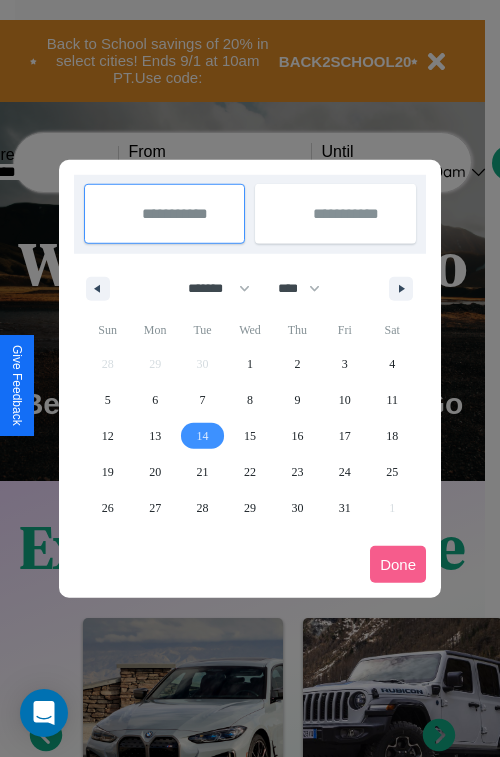 click on "14" at bounding box center [203, 436] 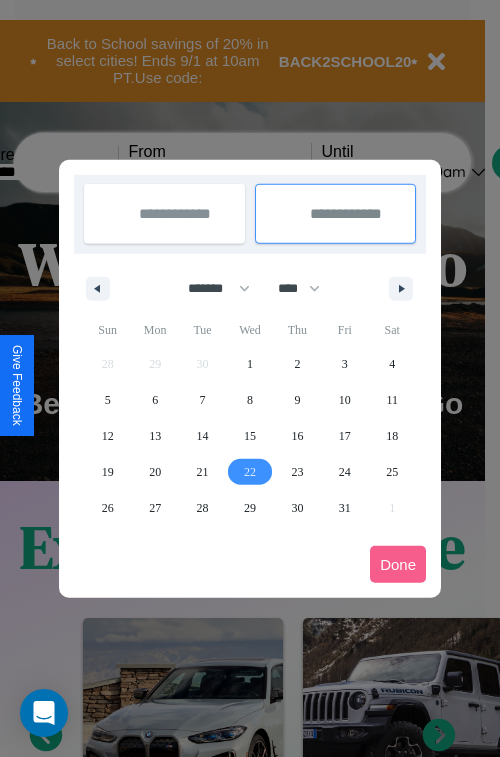 click on "22" at bounding box center (250, 472) 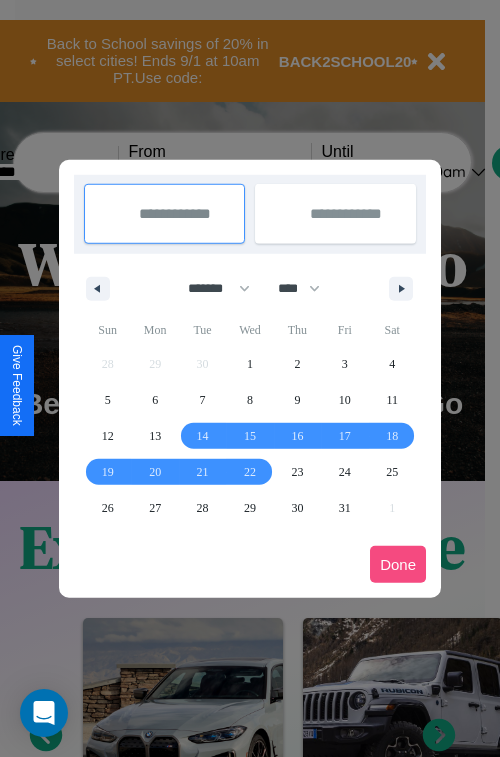 click on "Done" at bounding box center [398, 564] 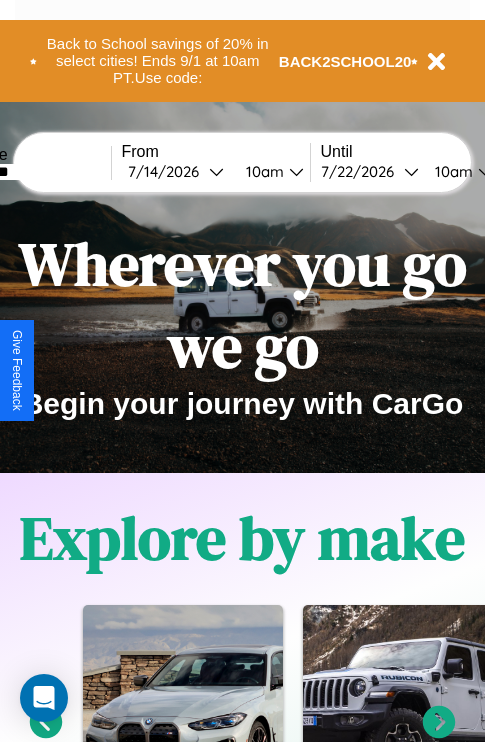 scroll, scrollTop: 0, scrollLeft: 75, axis: horizontal 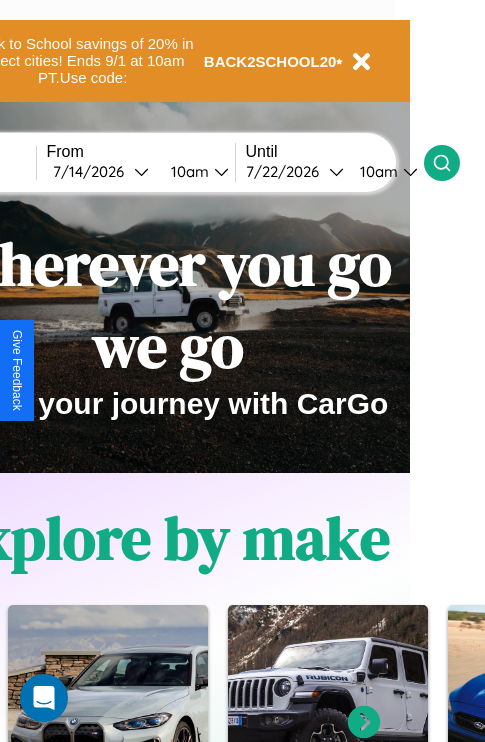 click 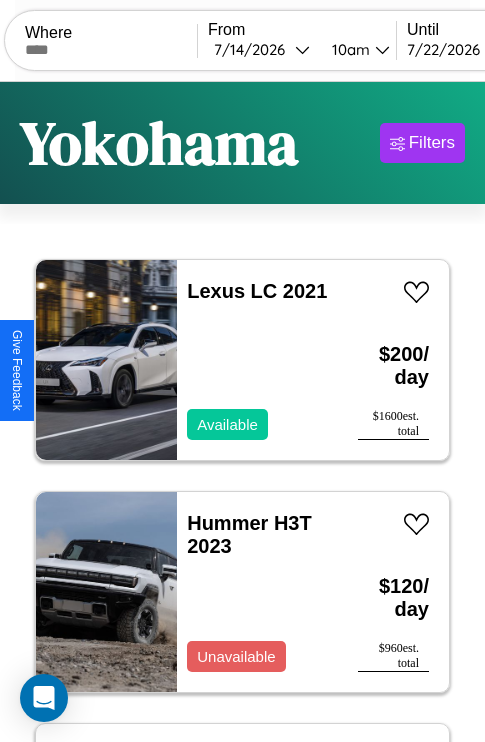 scroll, scrollTop: 95, scrollLeft: 0, axis: vertical 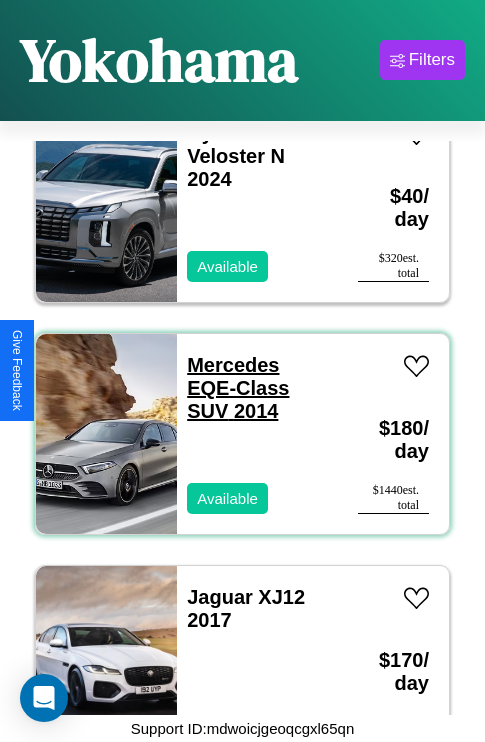 click on "Mercedes   EQE-Class SUV   2014" at bounding box center (238, 388) 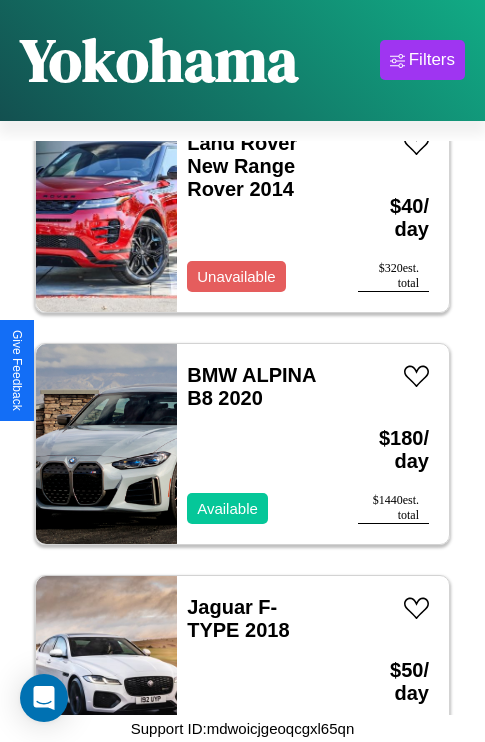 scroll, scrollTop: 1003, scrollLeft: 0, axis: vertical 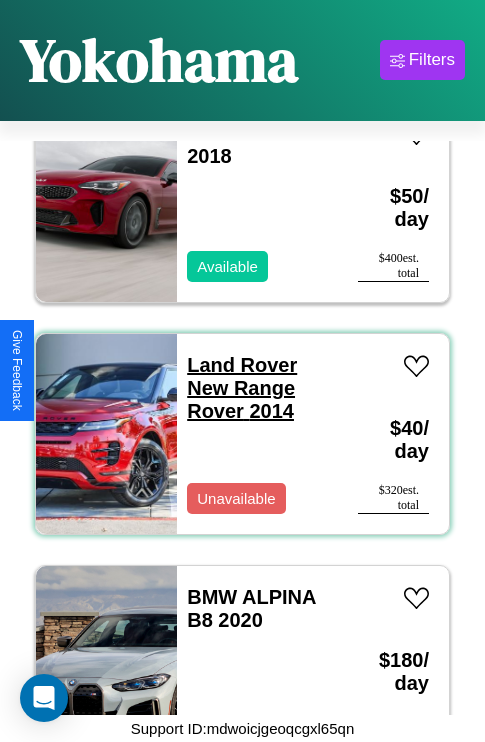 click on "Land Rover   New Range Rover   2014" at bounding box center [242, 388] 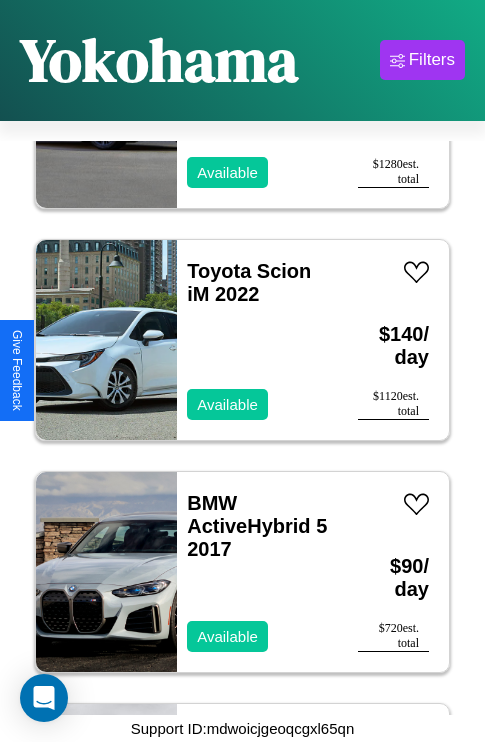 scroll, scrollTop: 5179, scrollLeft: 0, axis: vertical 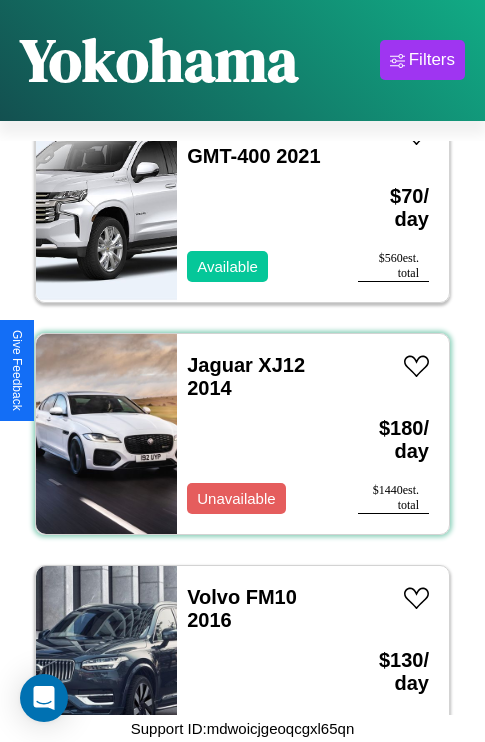 click on "Jaguar   XJ12   2014 Unavailable" at bounding box center [257, 434] 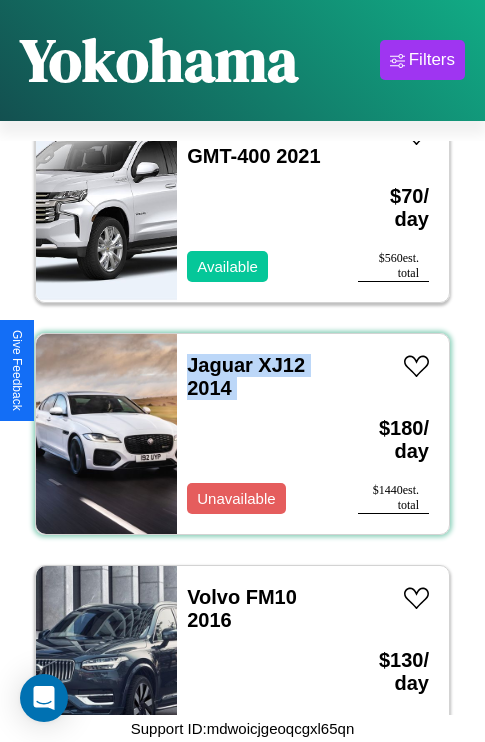 click on "Jaguar   XJ12   2014 Unavailable" at bounding box center (257, 434) 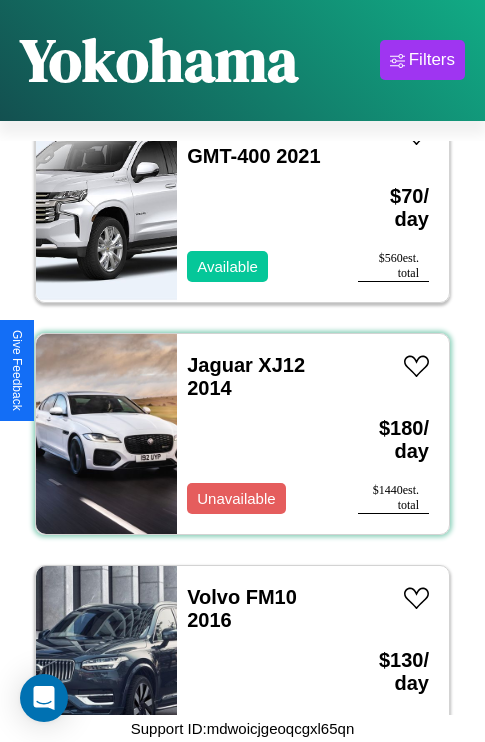 click on "Jaguar   XJ12   2014 Unavailable" at bounding box center (257, 434) 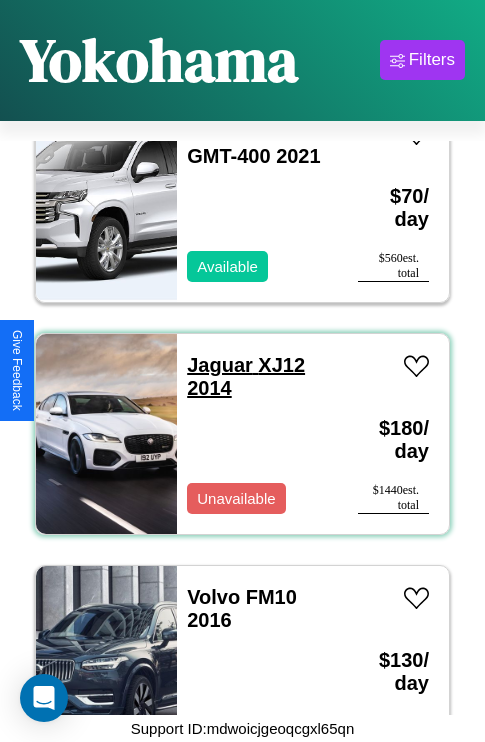 click on "Jaguar   XJ12   2014" at bounding box center [246, 376] 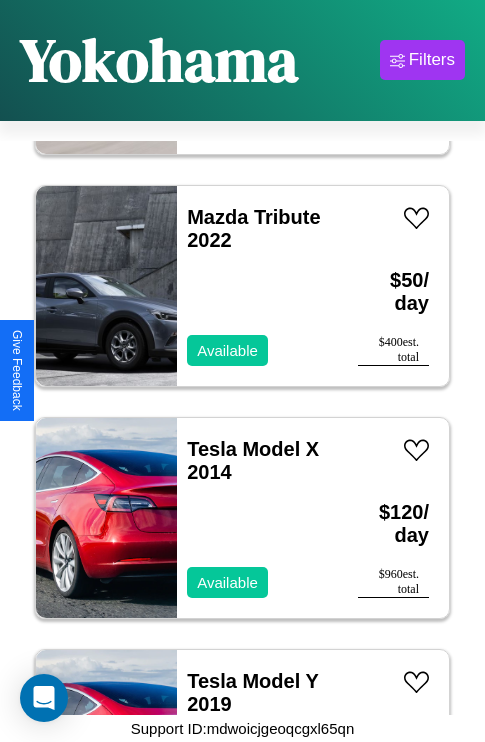 scroll, scrollTop: 10822, scrollLeft: 0, axis: vertical 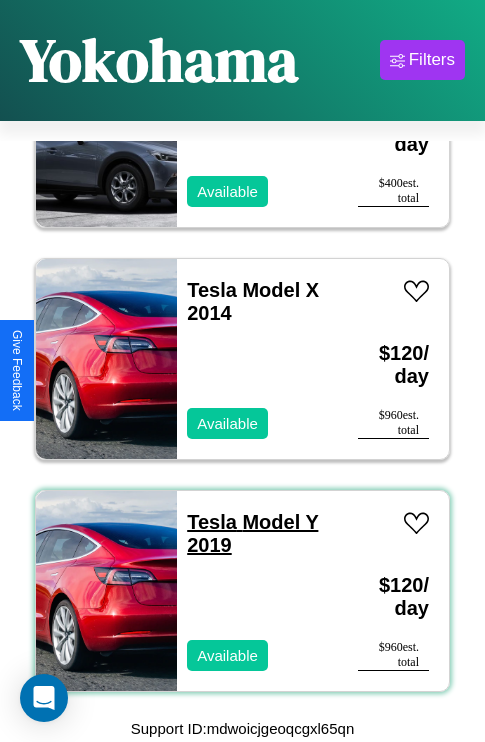 click on "Tesla   Model Y   2019" at bounding box center (252, 533) 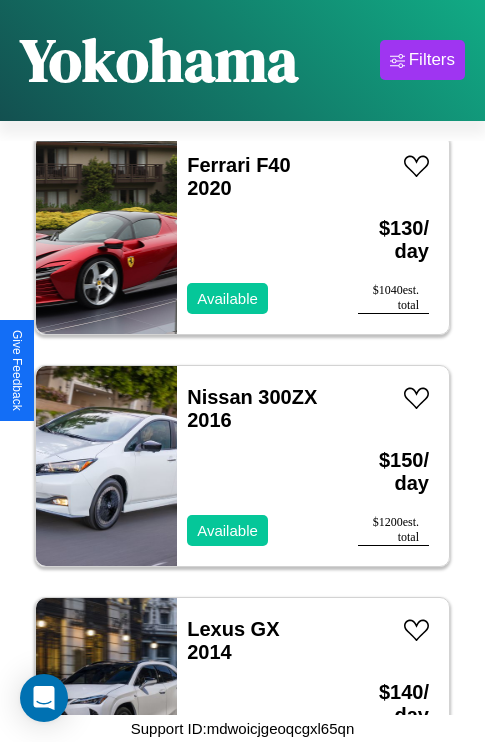 scroll, scrollTop: 75, scrollLeft: 0, axis: vertical 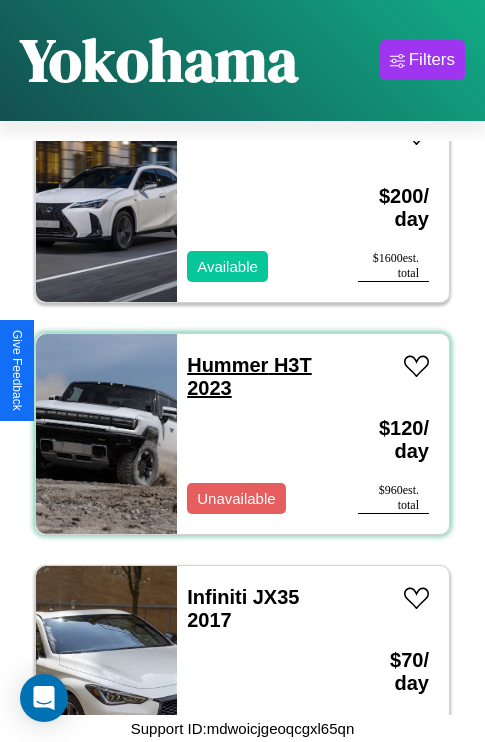 click on "Hummer   H3T   2023" at bounding box center [249, 376] 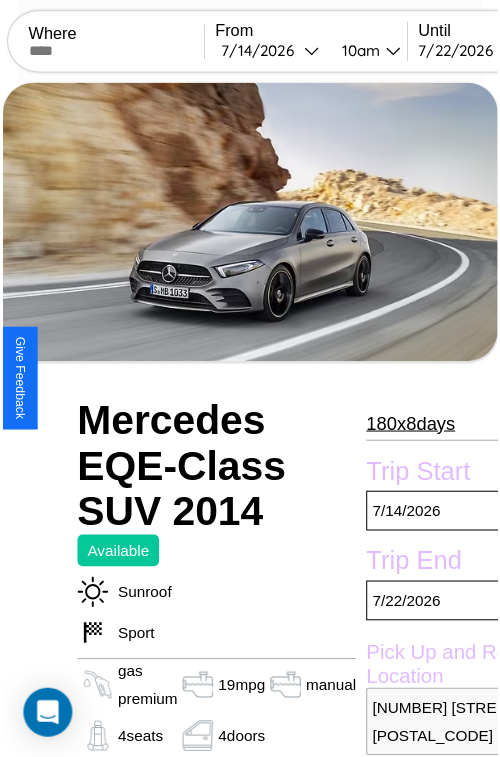 scroll, scrollTop: 129, scrollLeft: 91, axis: both 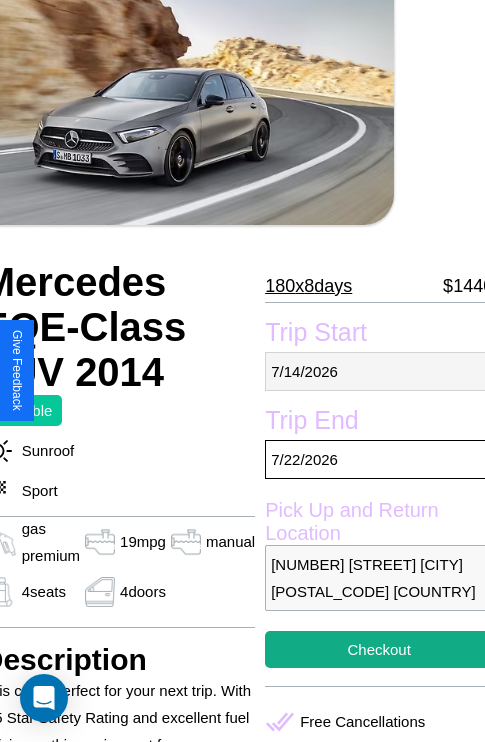 click on "7 / 14 / 2026" at bounding box center [379, 371] 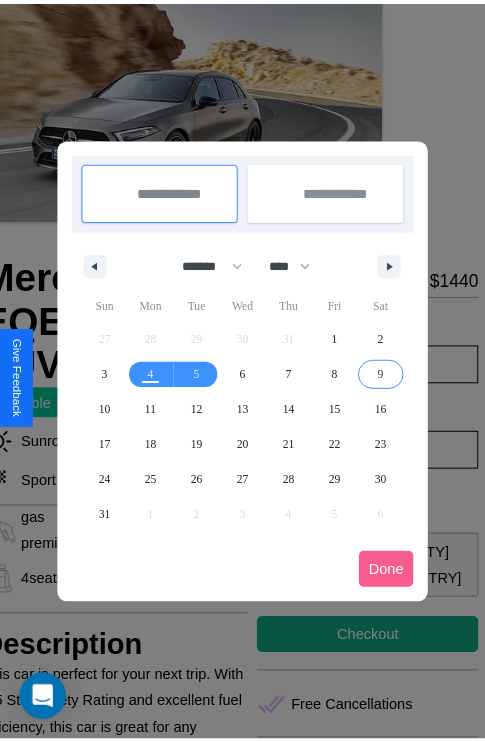scroll, scrollTop: 0, scrollLeft: 91, axis: horizontal 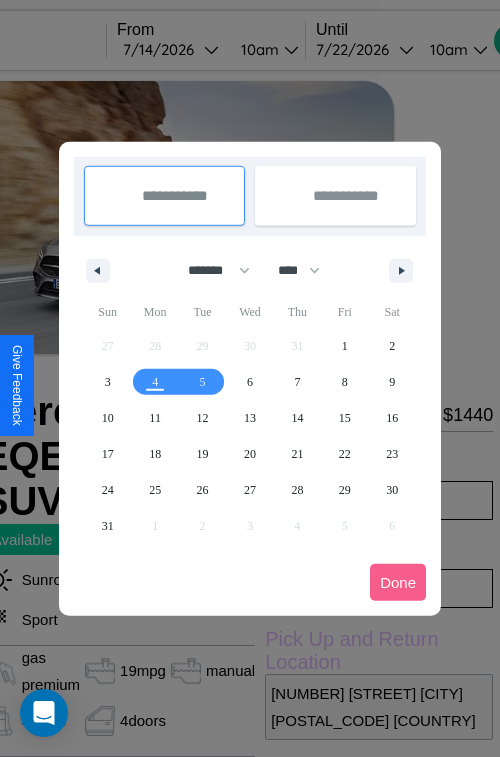 click at bounding box center [250, 378] 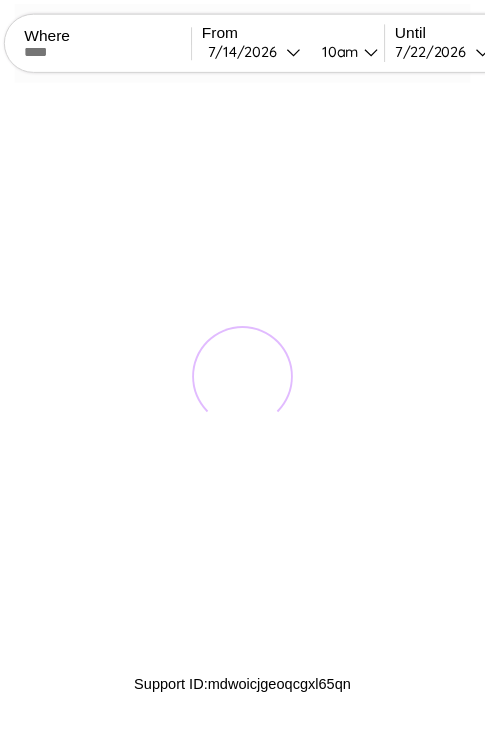 scroll, scrollTop: 0, scrollLeft: 0, axis: both 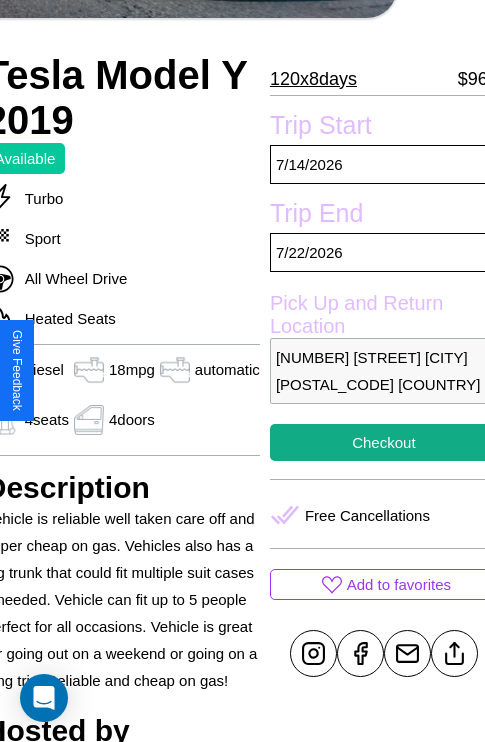 click on "2929 Smith Street  Yokohama  15942 Japan" at bounding box center (384, 371) 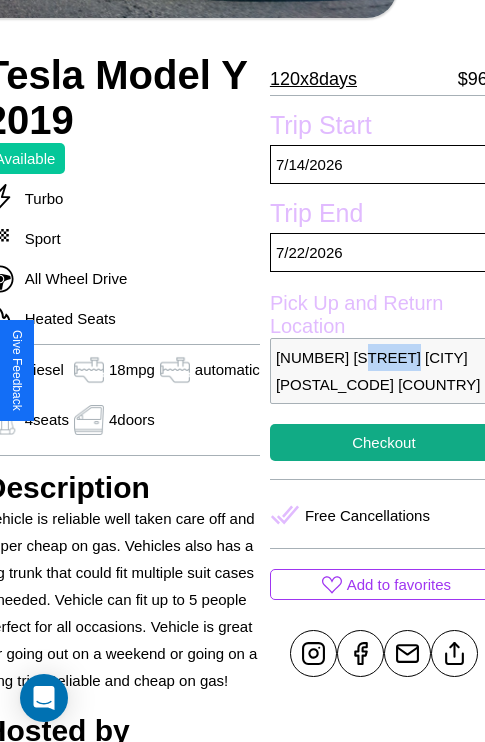 click on "2929 Smith Street  Yokohama  15942 Japan" at bounding box center (384, 371) 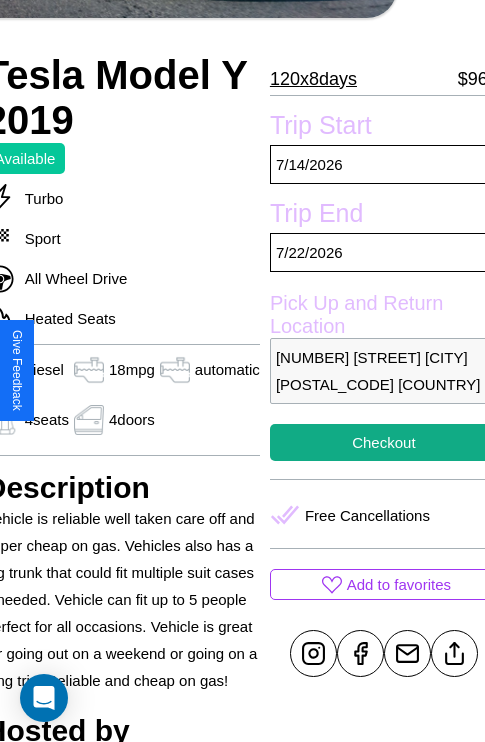 click on "2929 Smith Street  Yokohama  15942 Japan" at bounding box center [384, 371] 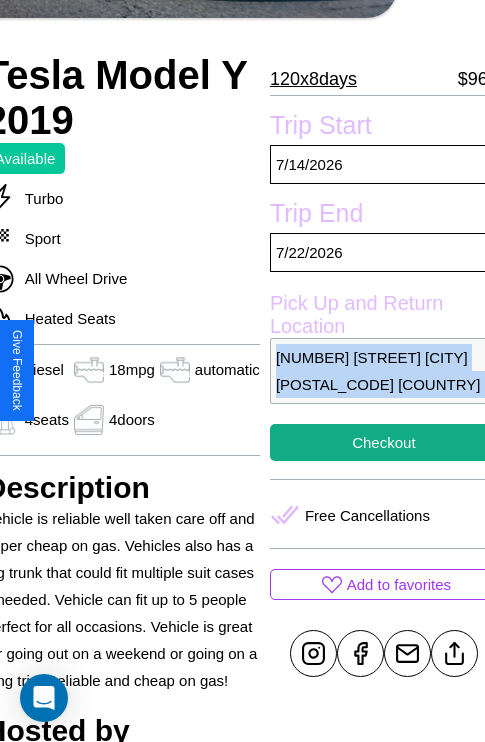 click on "2929 Smith Street  Yokohama  15942 Japan" at bounding box center [384, 371] 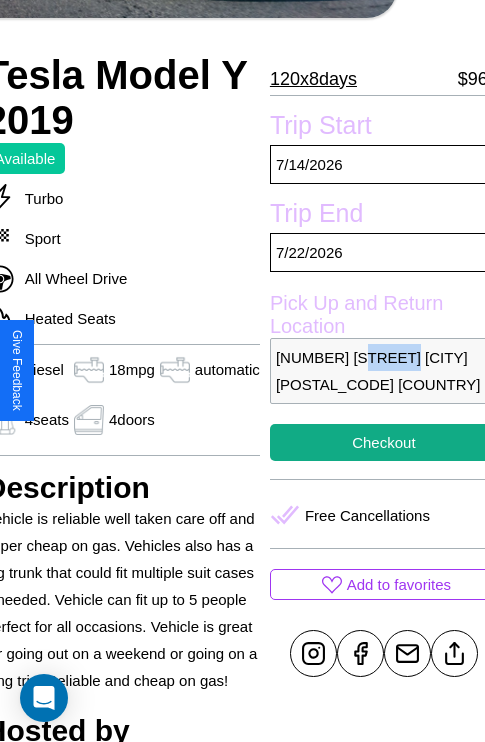 click on "2929 Smith Street  Yokohama  15942 Japan" at bounding box center [384, 371] 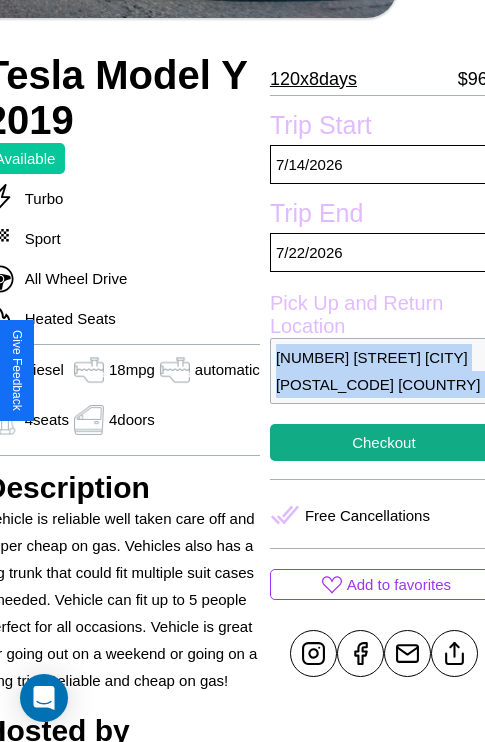 click on "2929 Smith Street  Yokohama  15942 Japan" at bounding box center (384, 371) 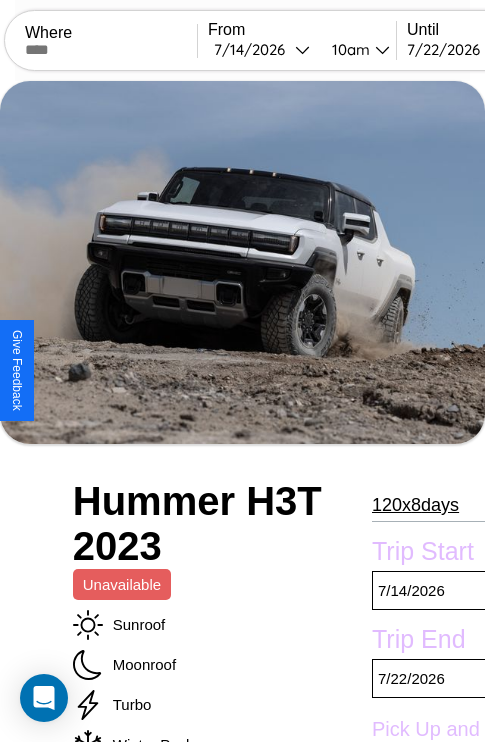 scroll, scrollTop: 134, scrollLeft: 0, axis: vertical 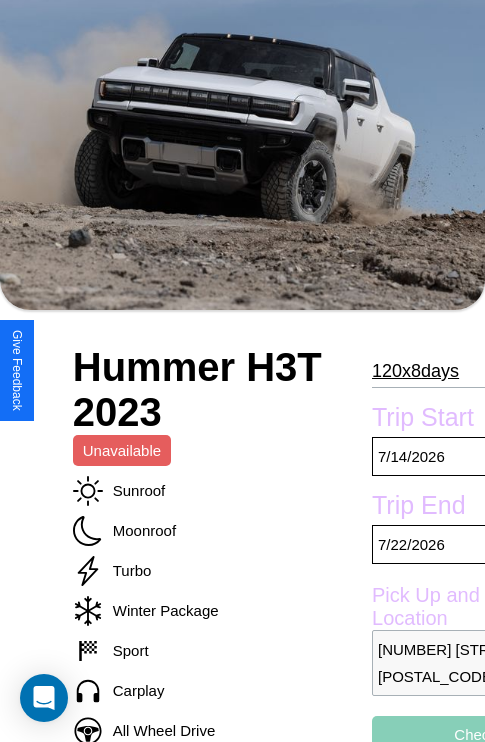 click on "120  x  8  days" at bounding box center [415, 371] 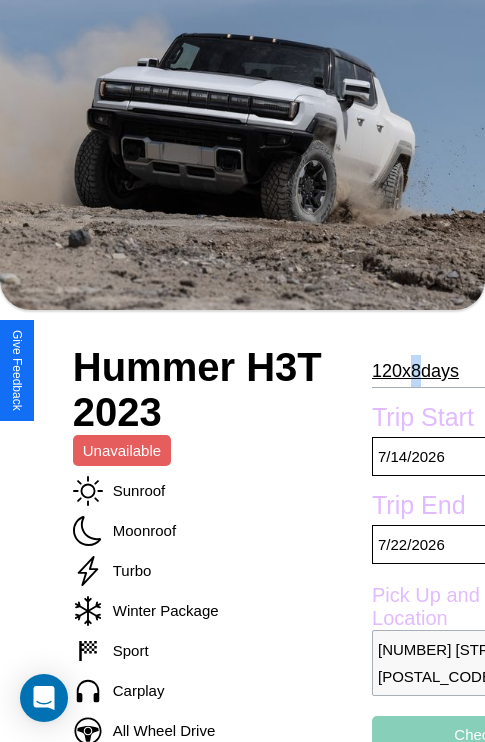 click on "120  x  8  days" at bounding box center (415, 371) 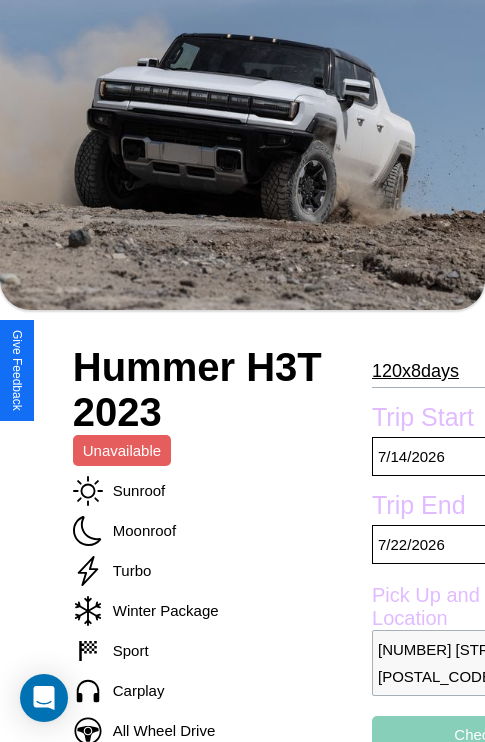 click on "120  x  8  days" at bounding box center (415, 371) 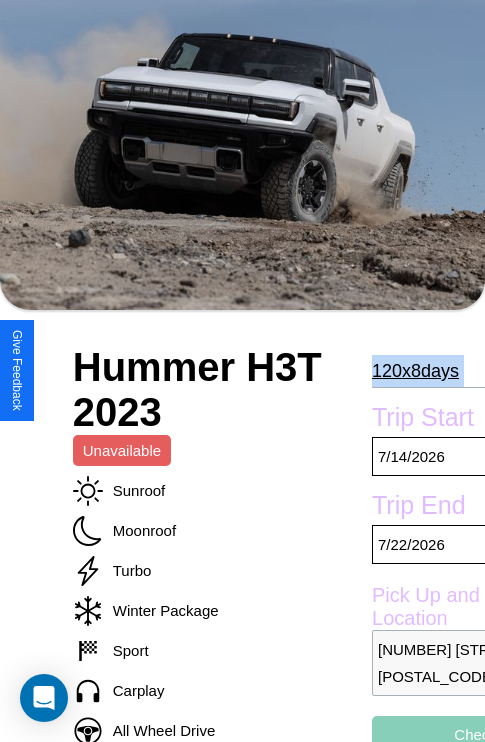 click on "120  x  8  days" at bounding box center (415, 371) 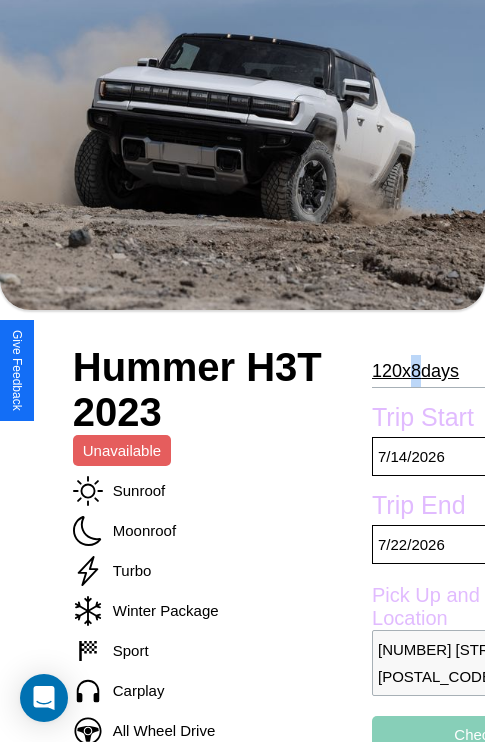 click on "120  x  8  days" at bounding box center (415, 371) 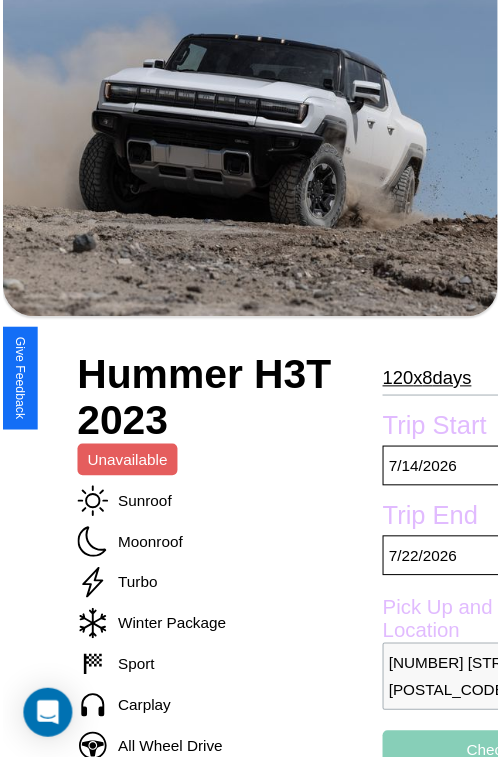 scroll, scrollTop: 220, scrollLeft: 107, axis: both 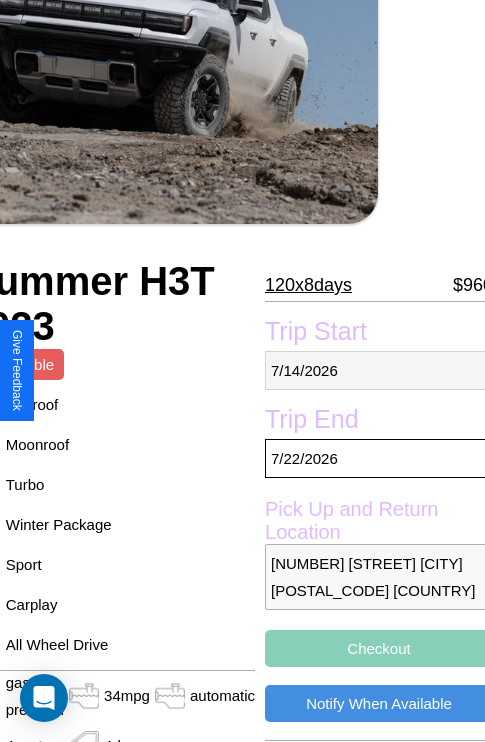 click on "[DATE]" at bounding box center (379, 370) 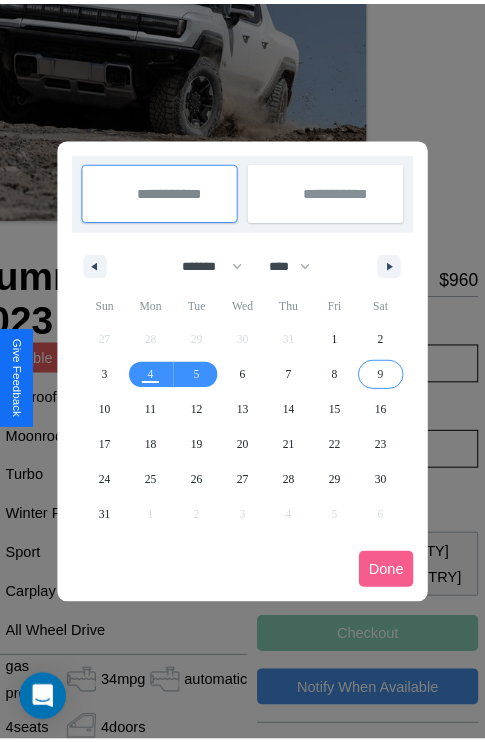 scroll, scrollTop: 0, scrollLeft: 107, axis: horizontal 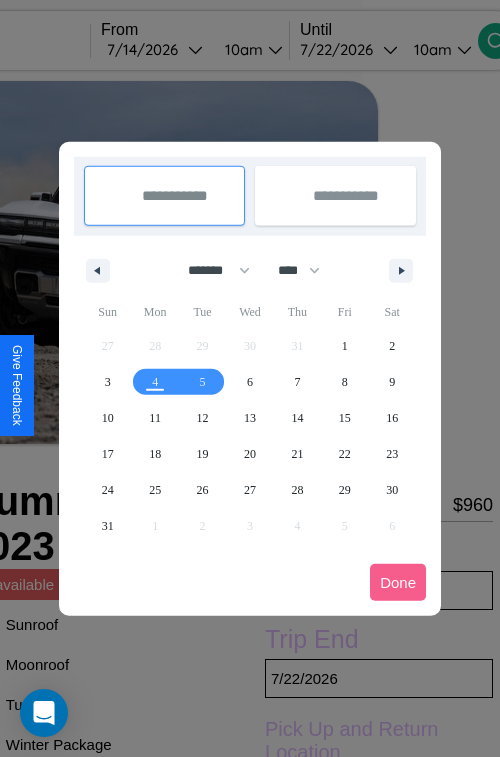 click at bounding box center [250, 378] 